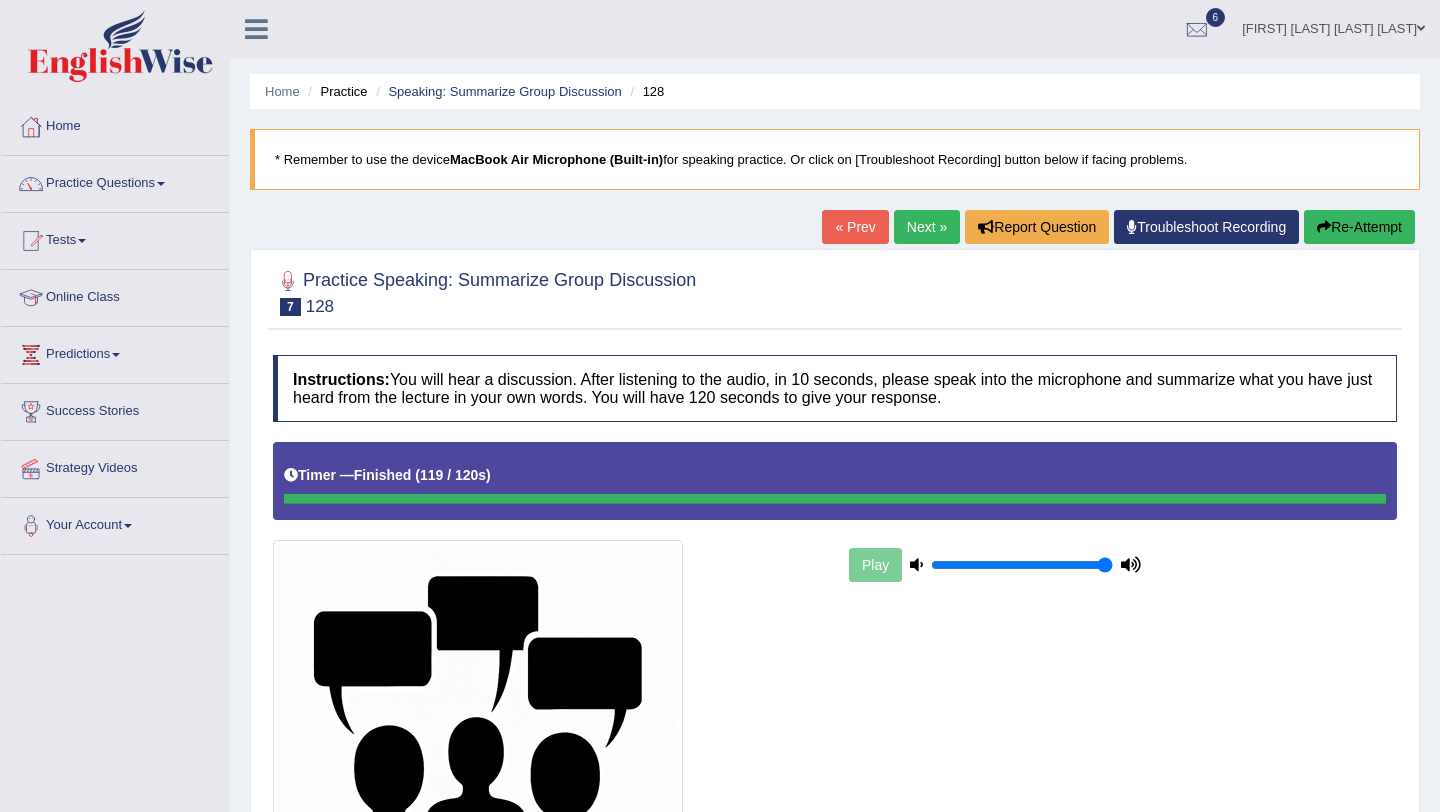 scroll, scrollTop: 980, scrollLeft: 0, axis: vertical 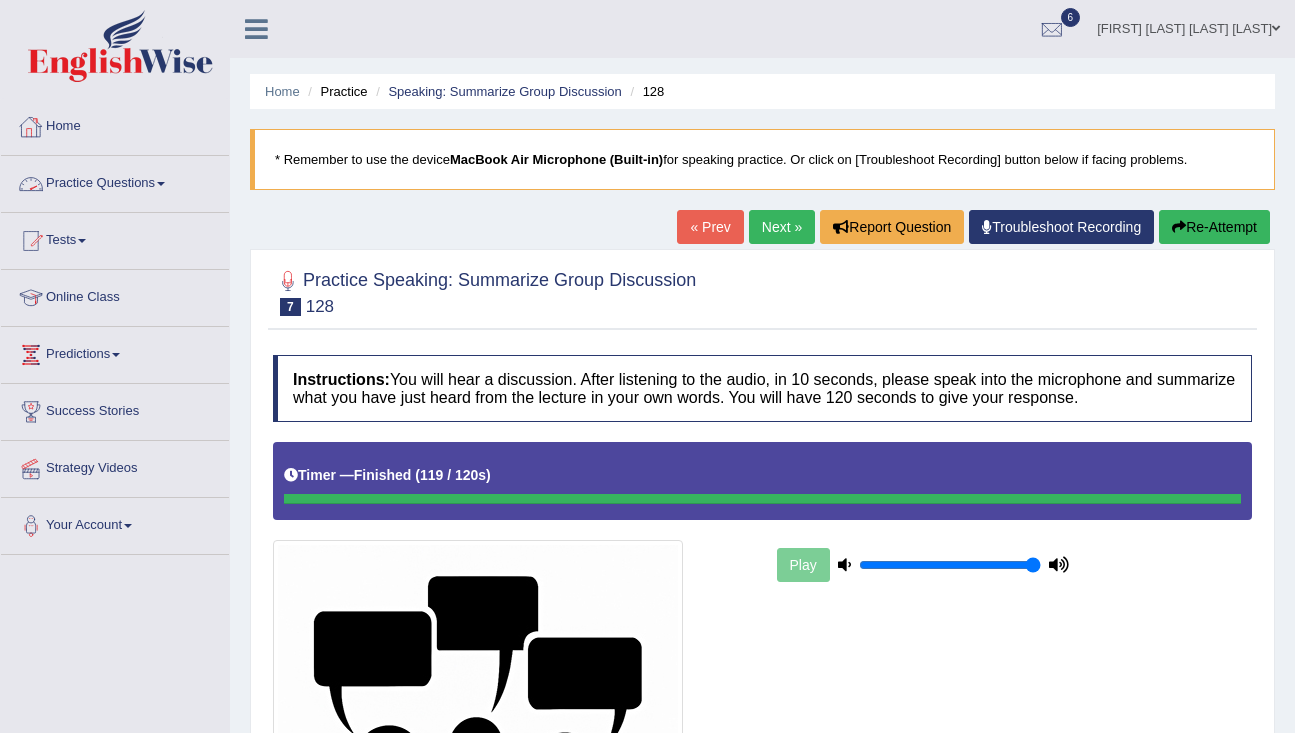 click on "Home" at bounding box center (115, 124) 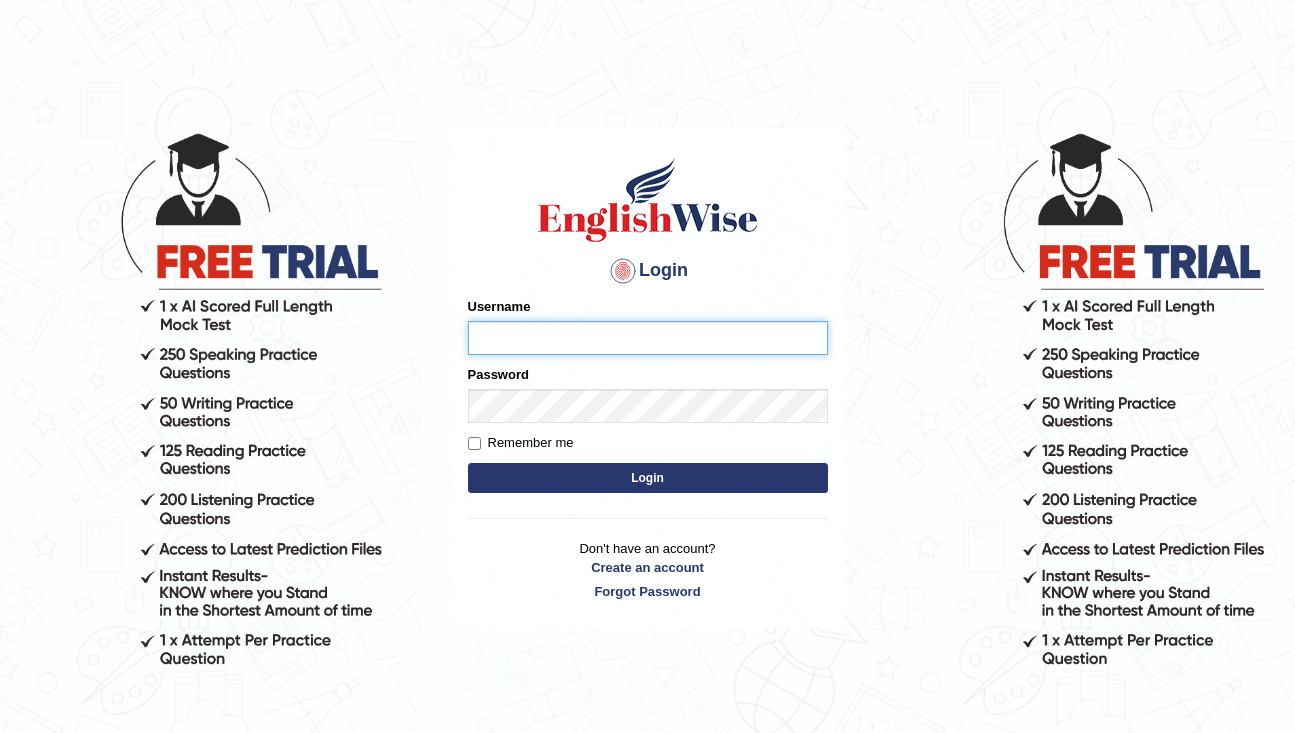 scroll, scrollTop: 0, scrollLeft: 0, axis: both 